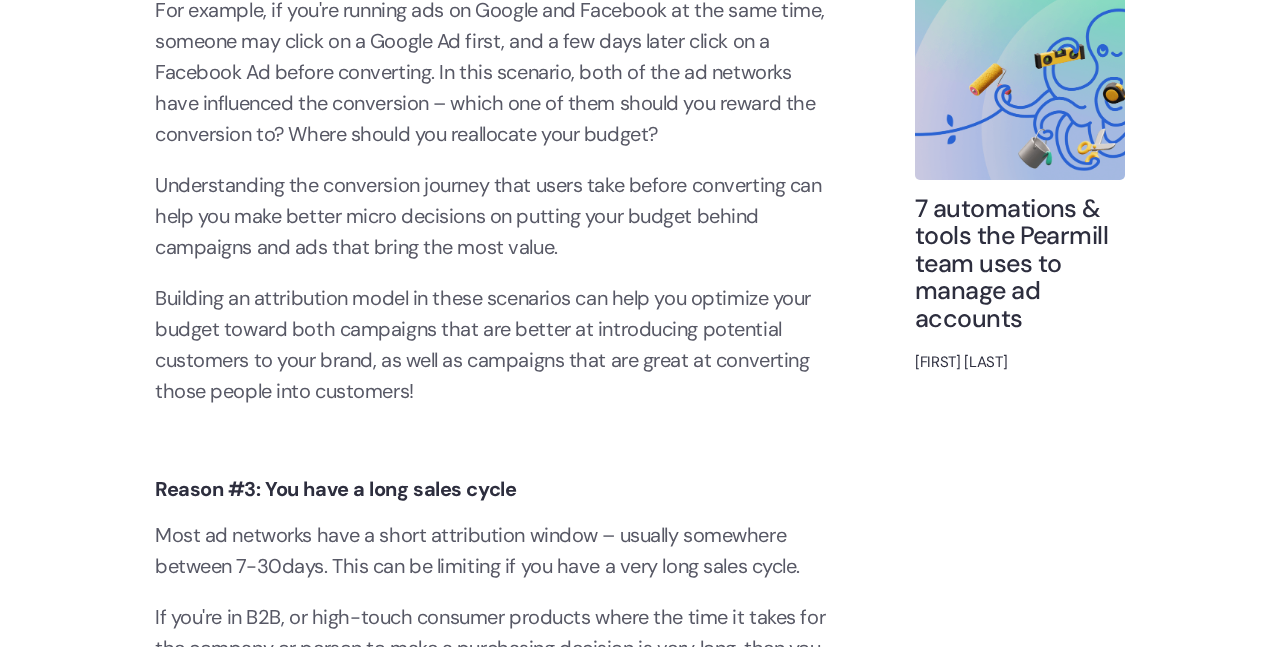 scroll, scrollTop: 3990, scrollLeft: 0, axis: vertical 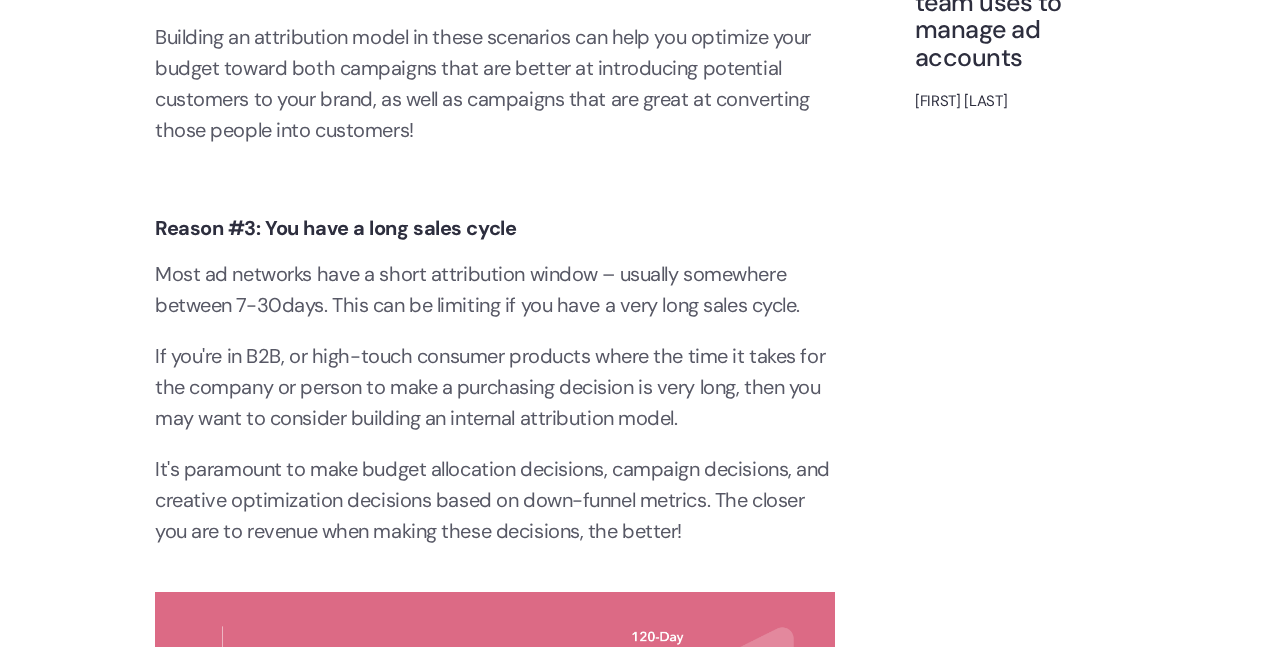 click on "Channels, and most analytics tools, are limited by the data you feed them and by the attribution windows that they enforce on the data. They're solving a different problem for you, which is how to optimize your ad spend. Your attribution model's job is to help you understand the whole picture – how does the money you spend advertising turn into revenue and eventually profits?" at bounding box center [495, 1292] 